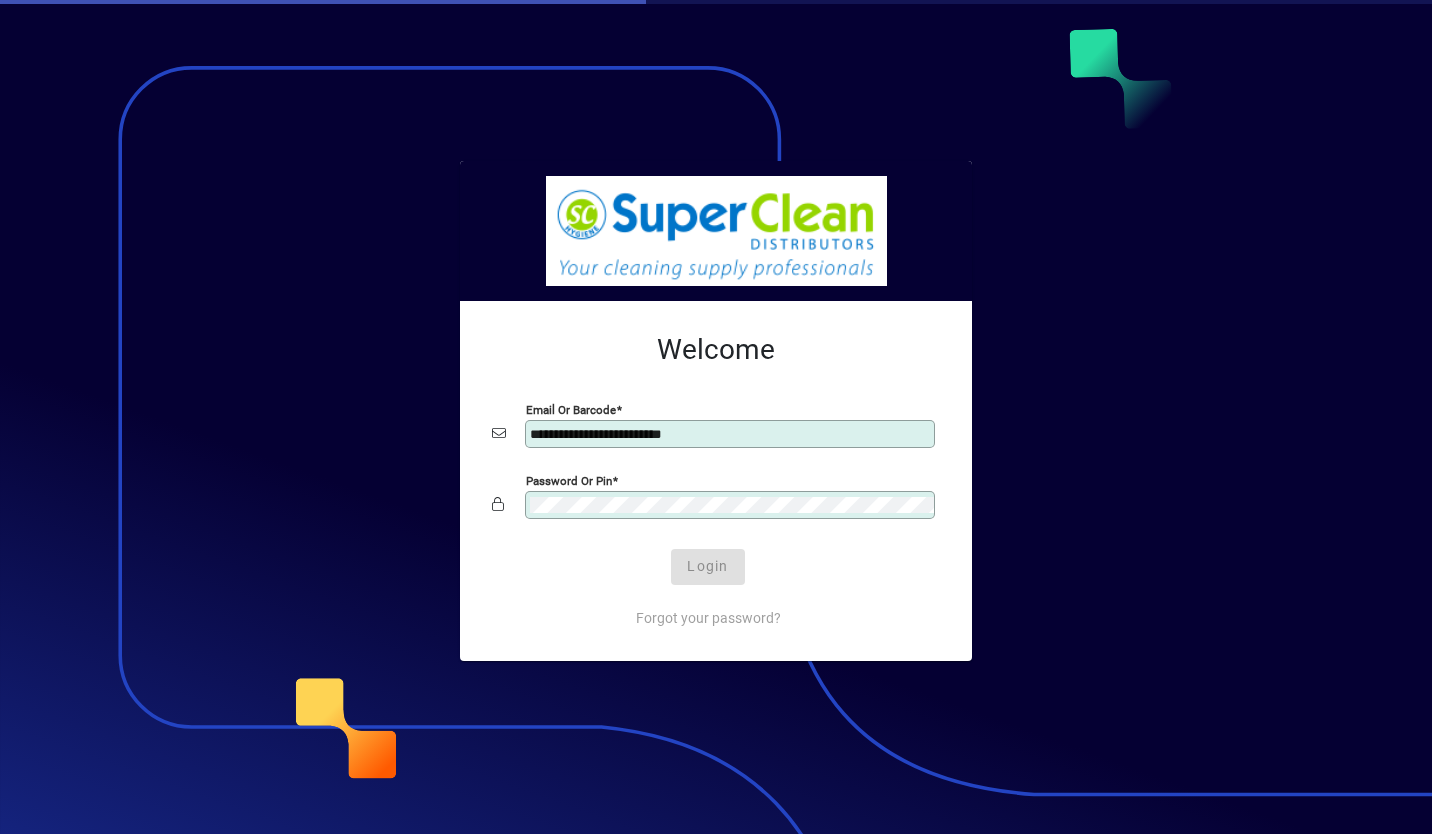 scroll, scrollTop: 0, scrollLeft: 0, axis: both 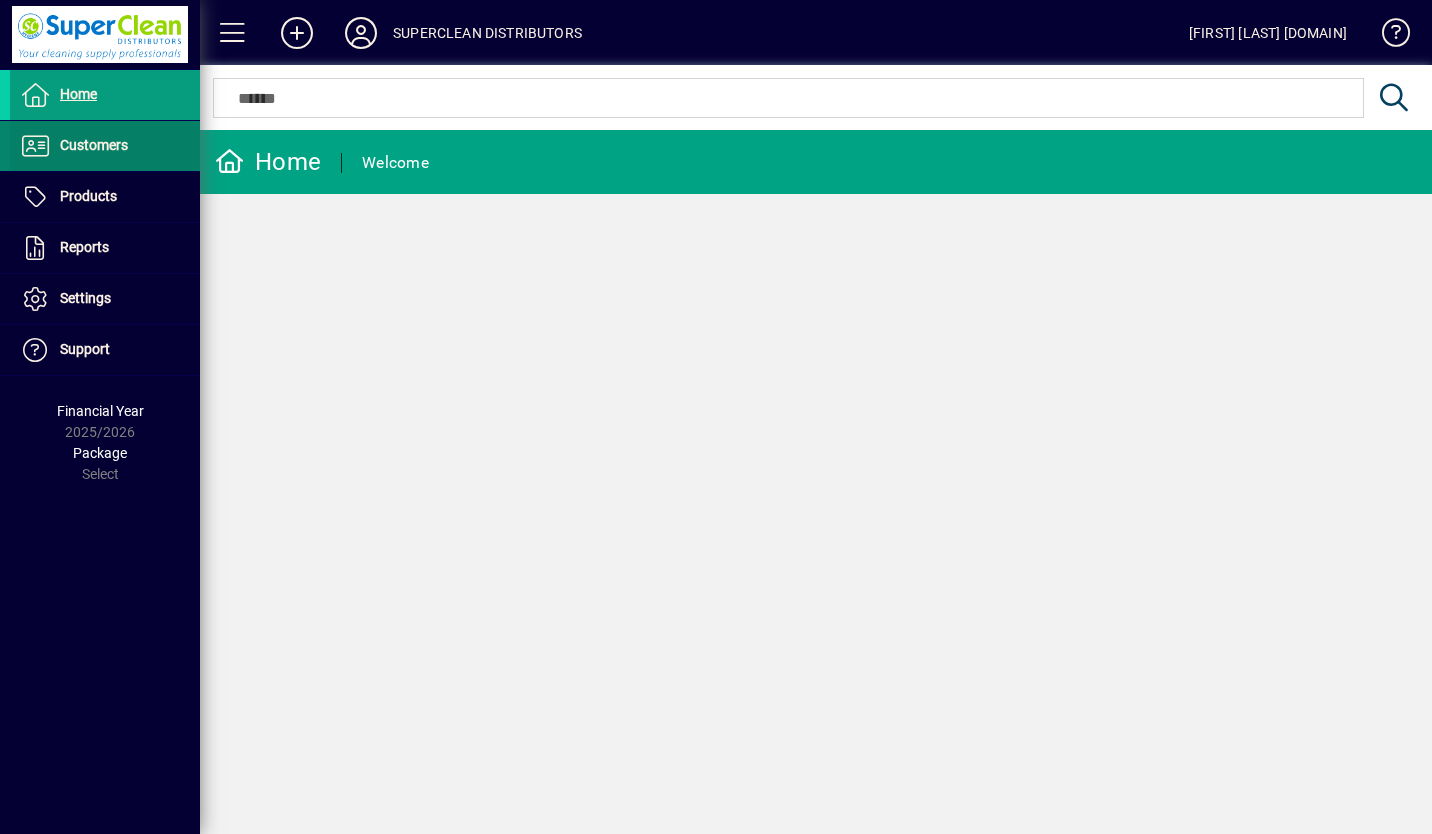 click on "Customers" at bounding box center [94, 145] 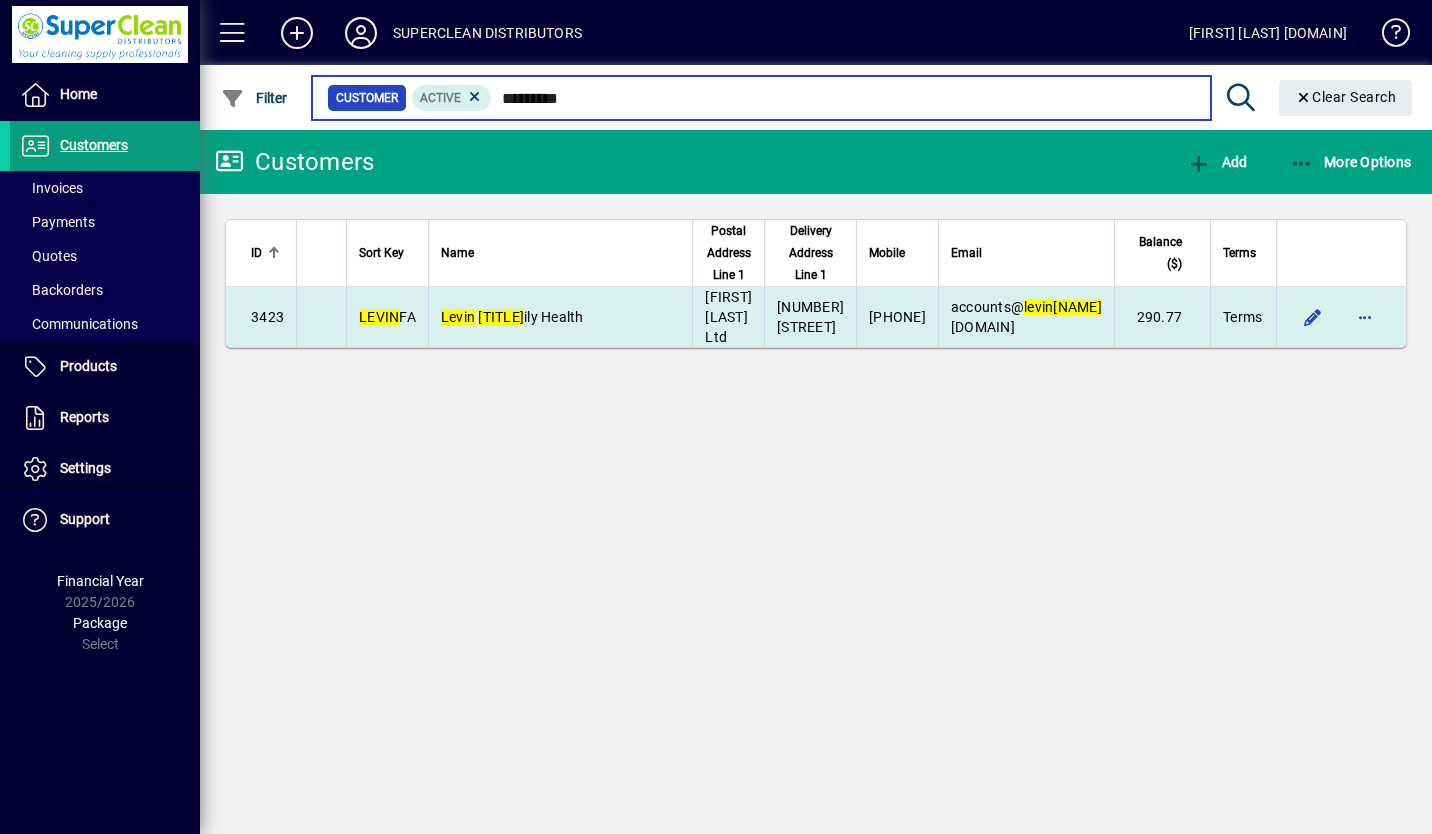 type on "*********" 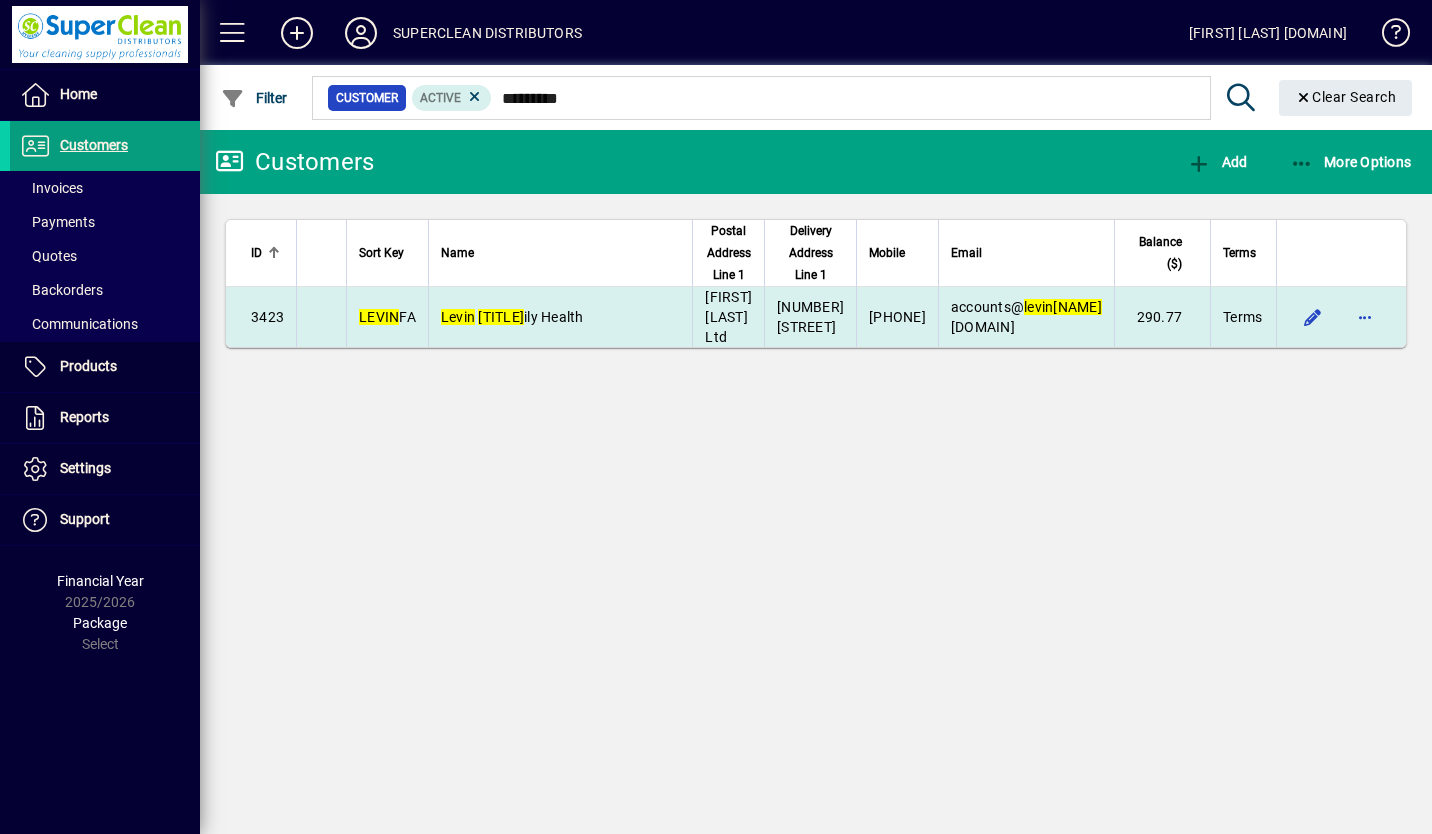 click on "[CITY] [COMPANY]" at bounding box center [560, 317] 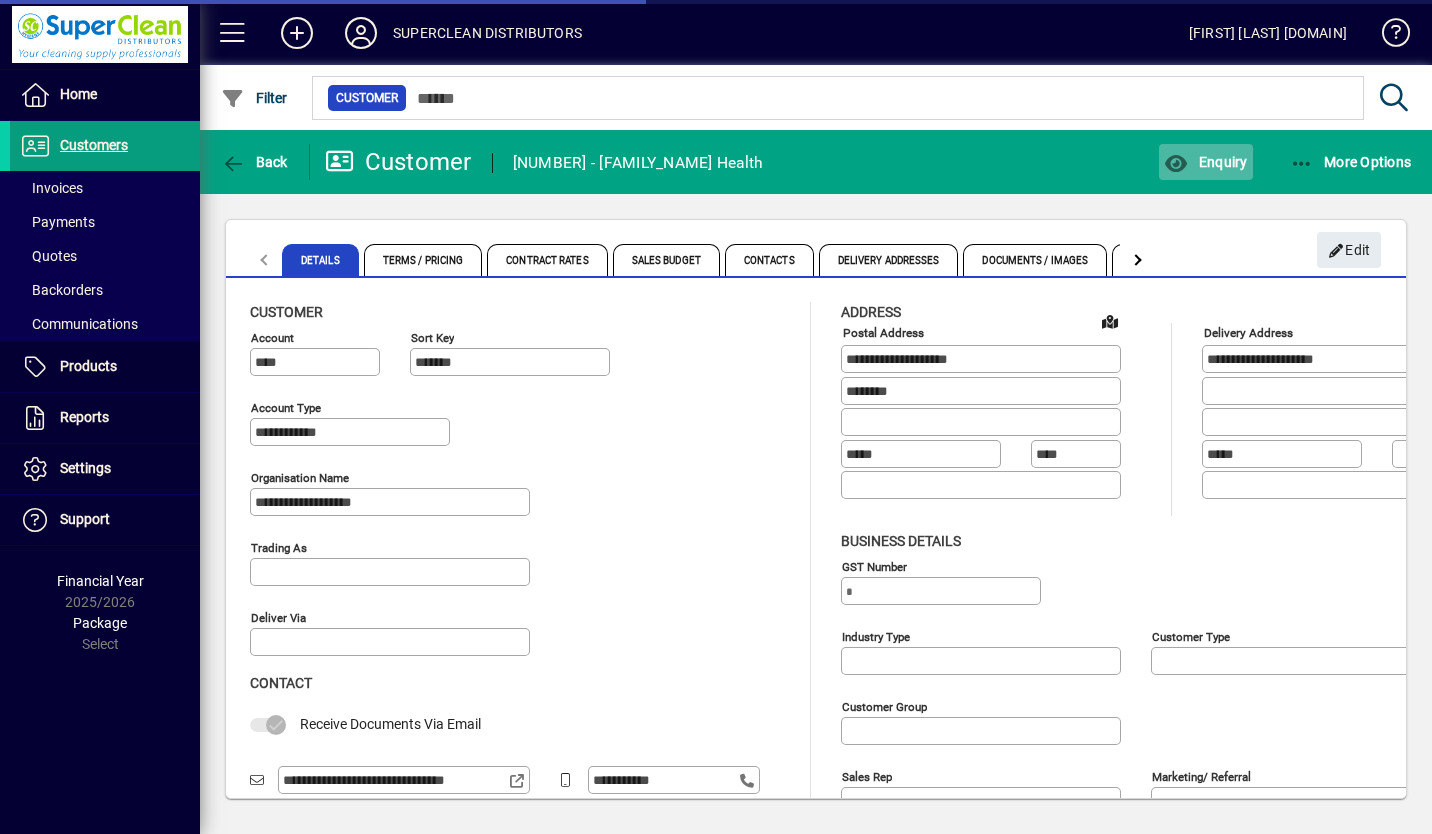 click on "Enquiry" 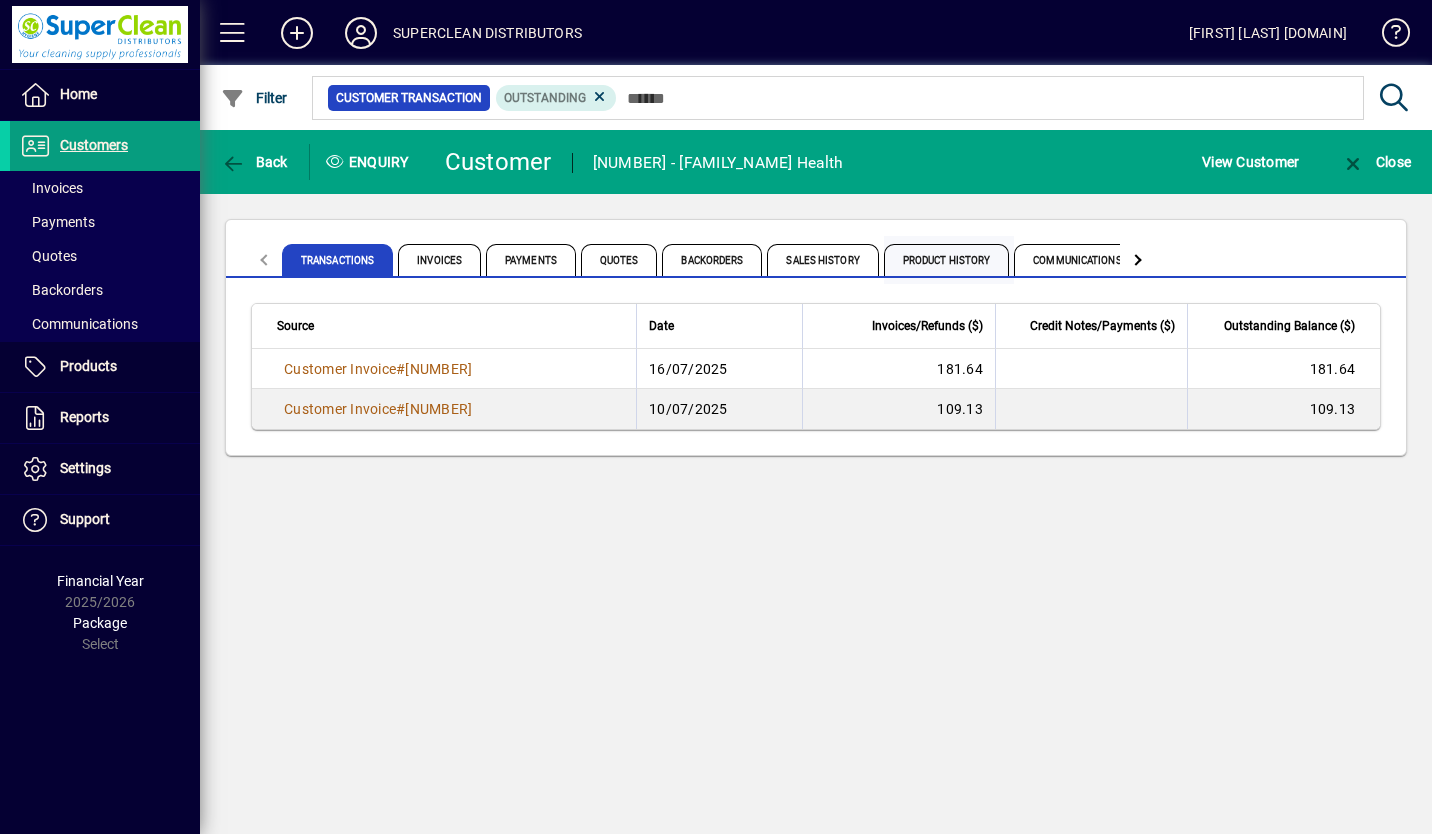 click on "Product History" at bounding box center [947, 260] 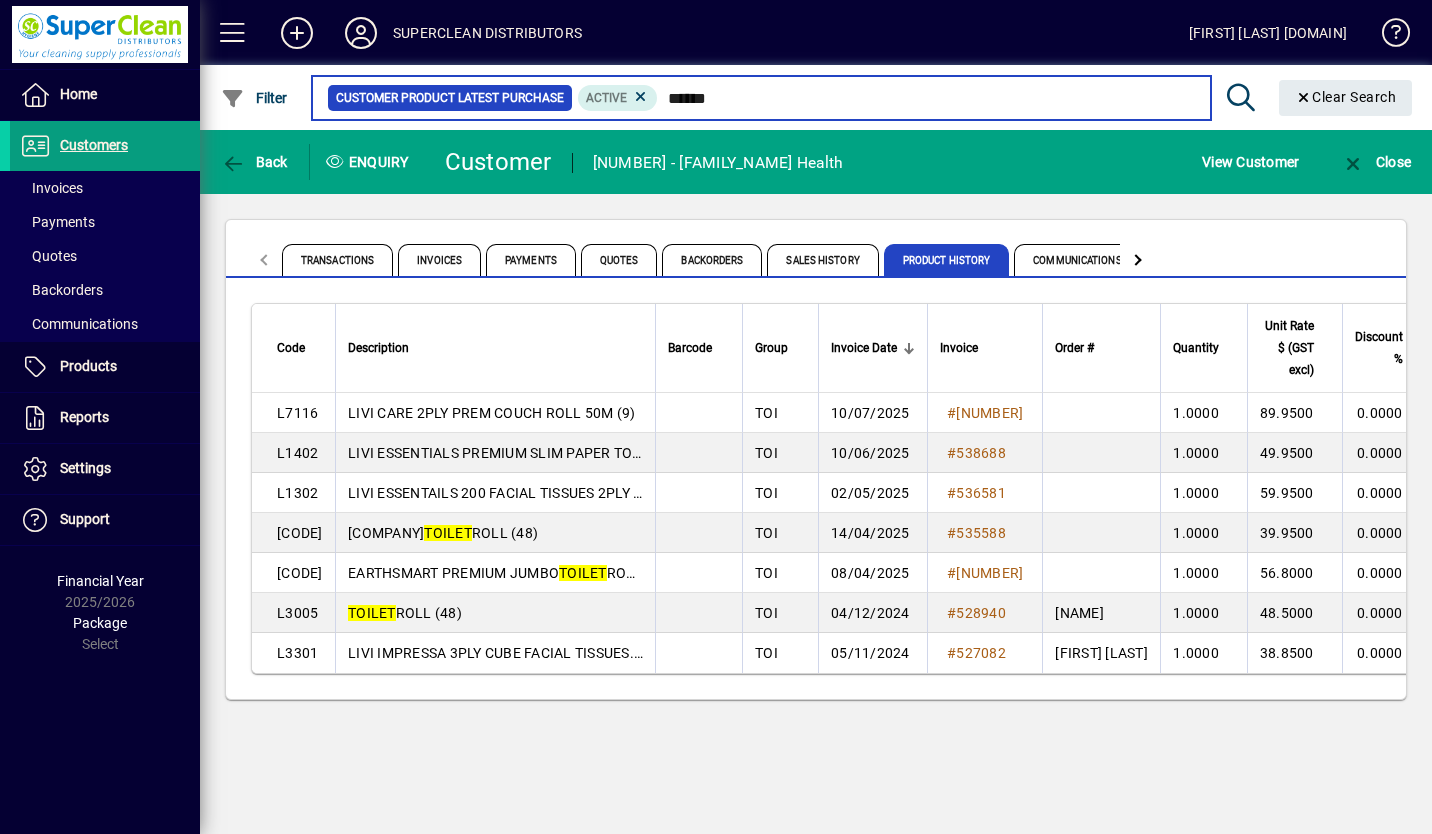 type on "******" 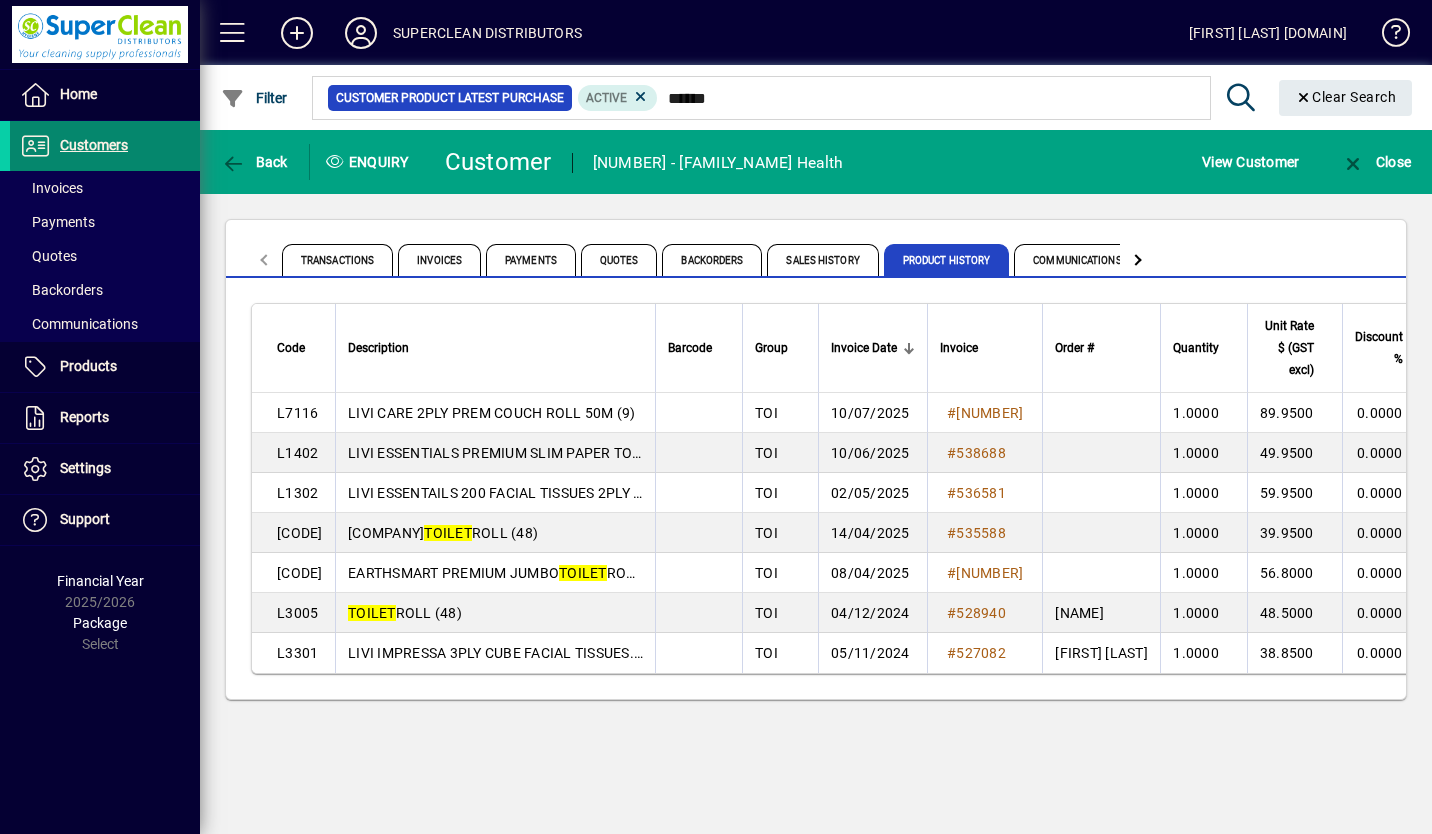 click on "Customers" at bounding box center (94, 145) 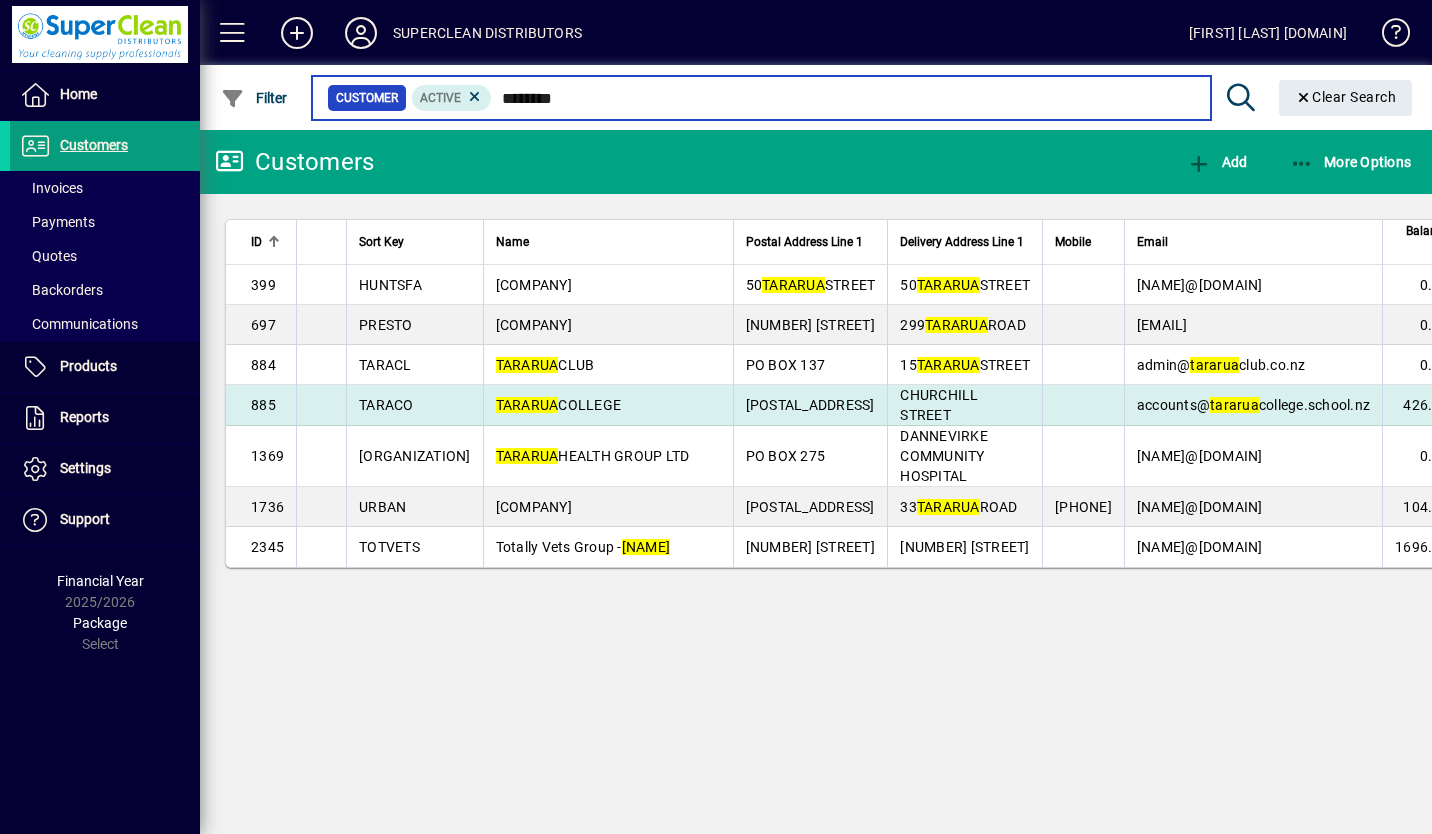type on "*******" 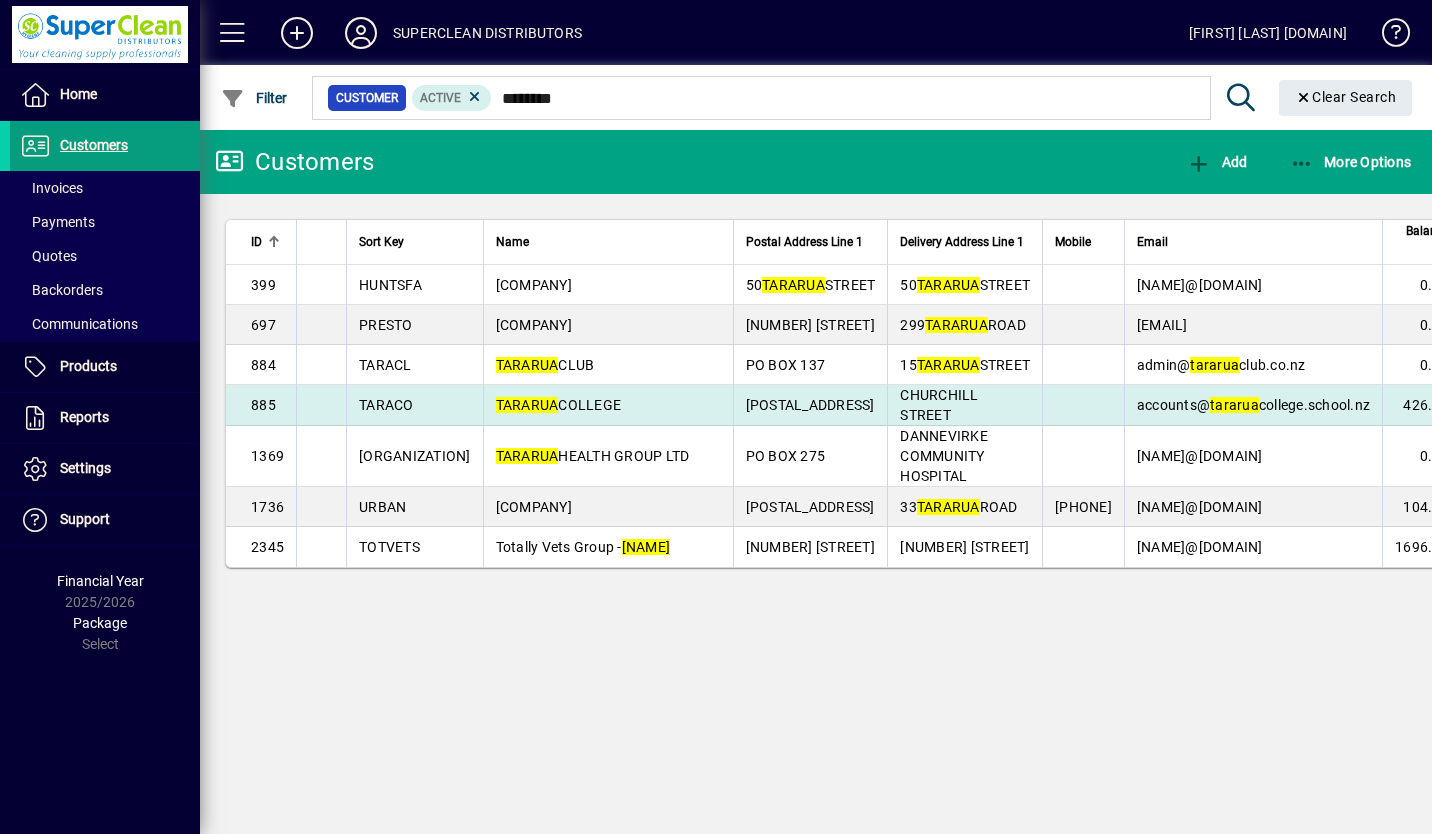 click on "[CITY] [COMPANY]" at bounding box center [559, 405] 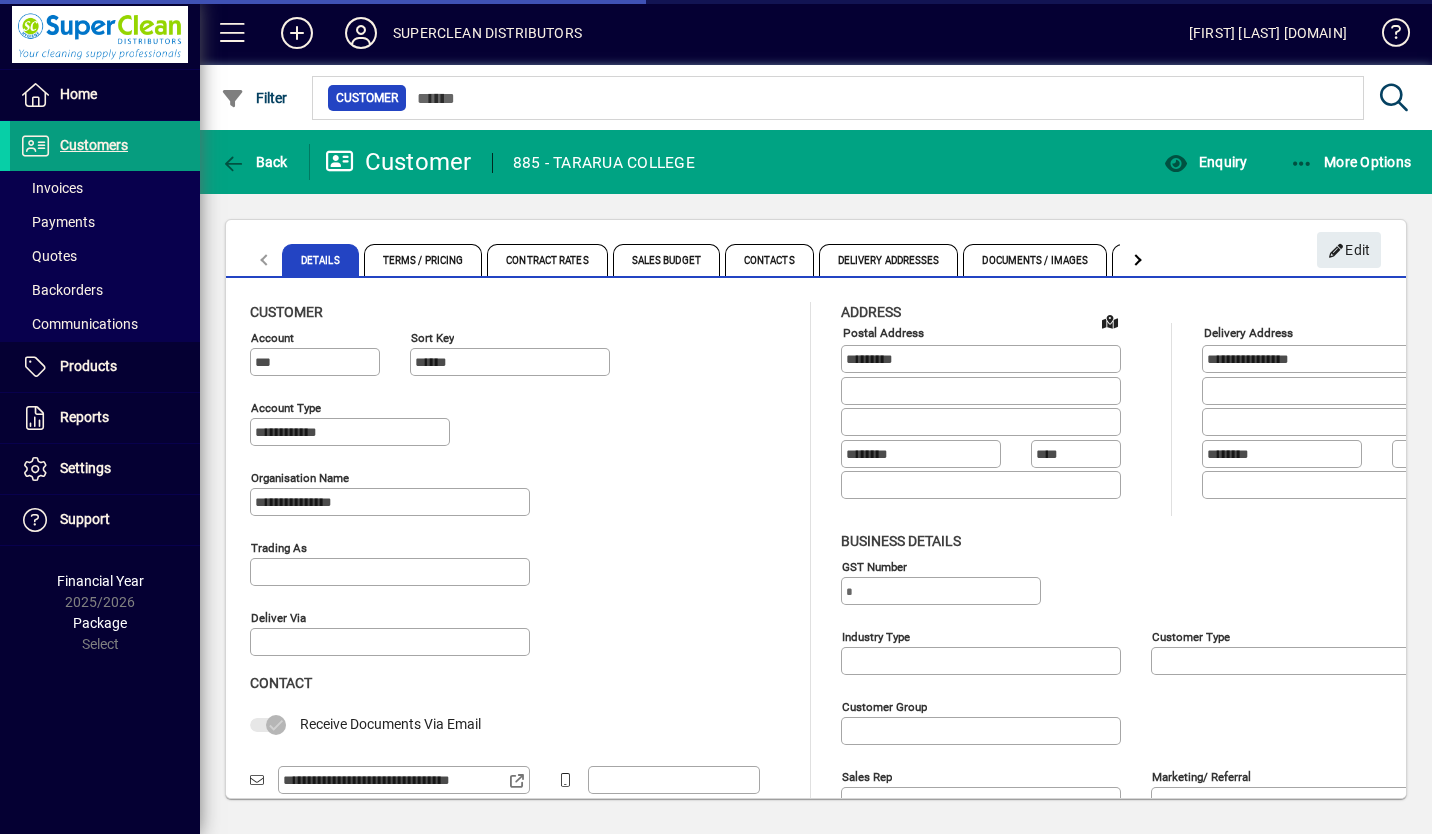 type on "**********" 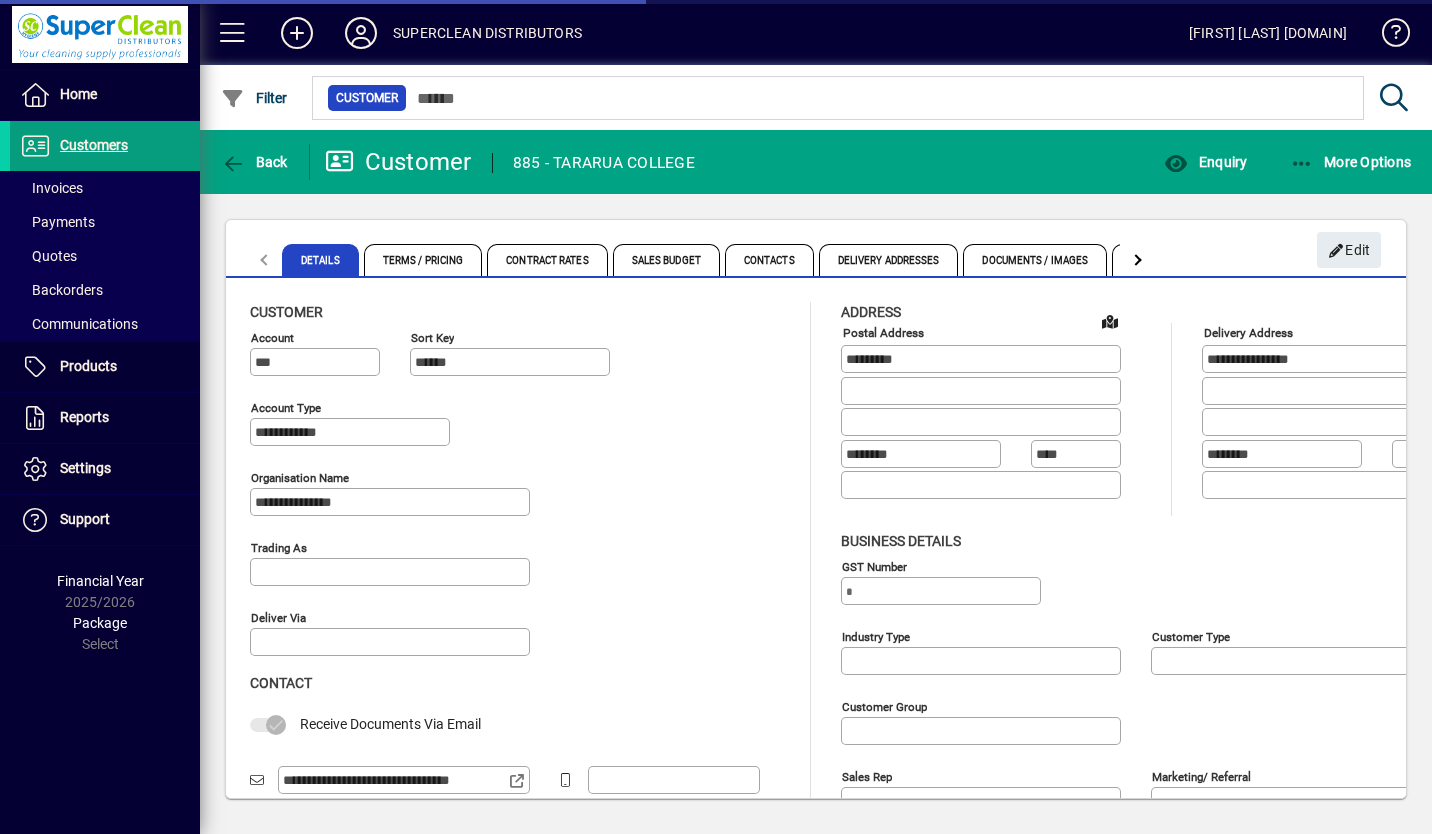 type on "**********" 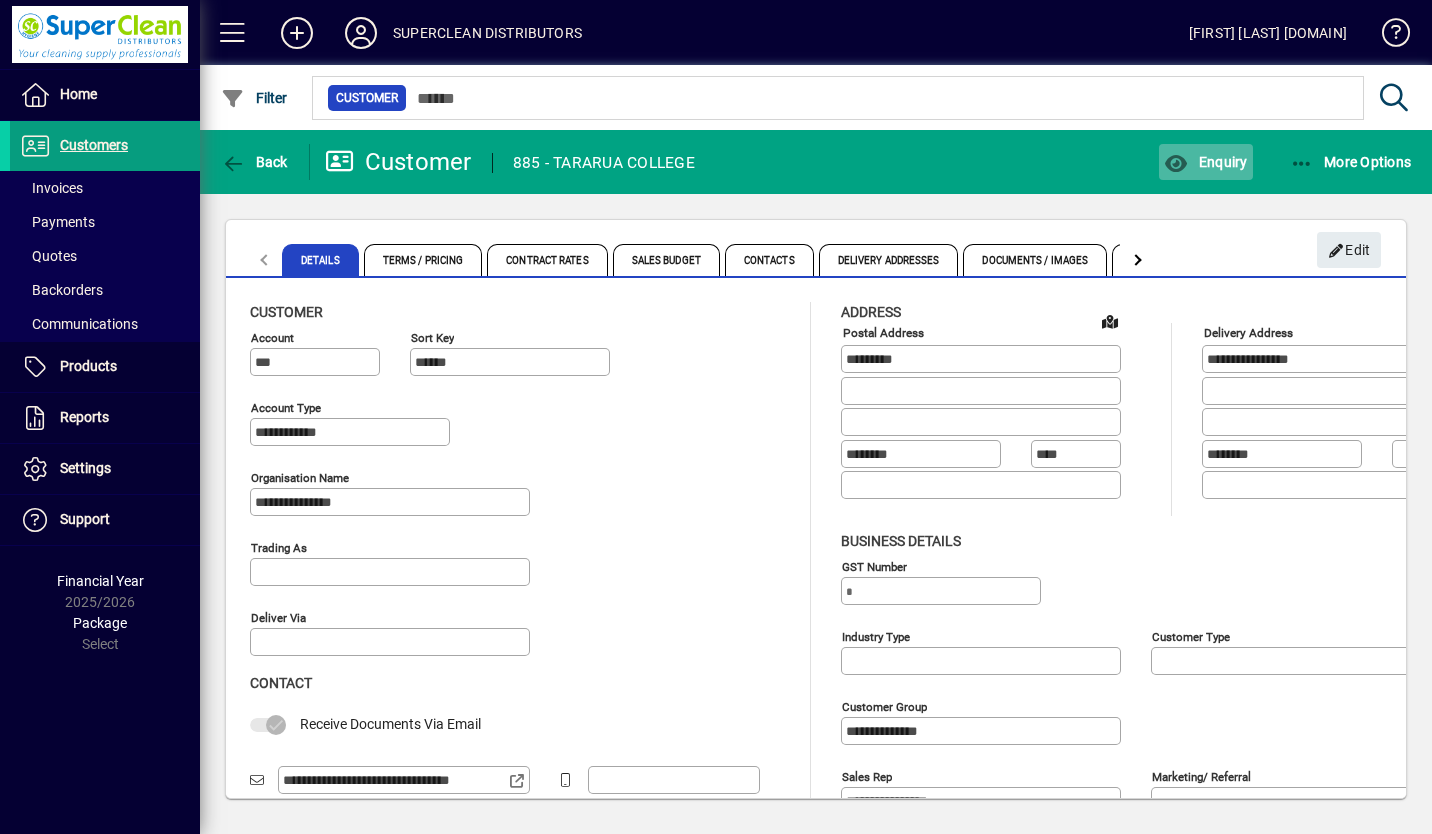 click 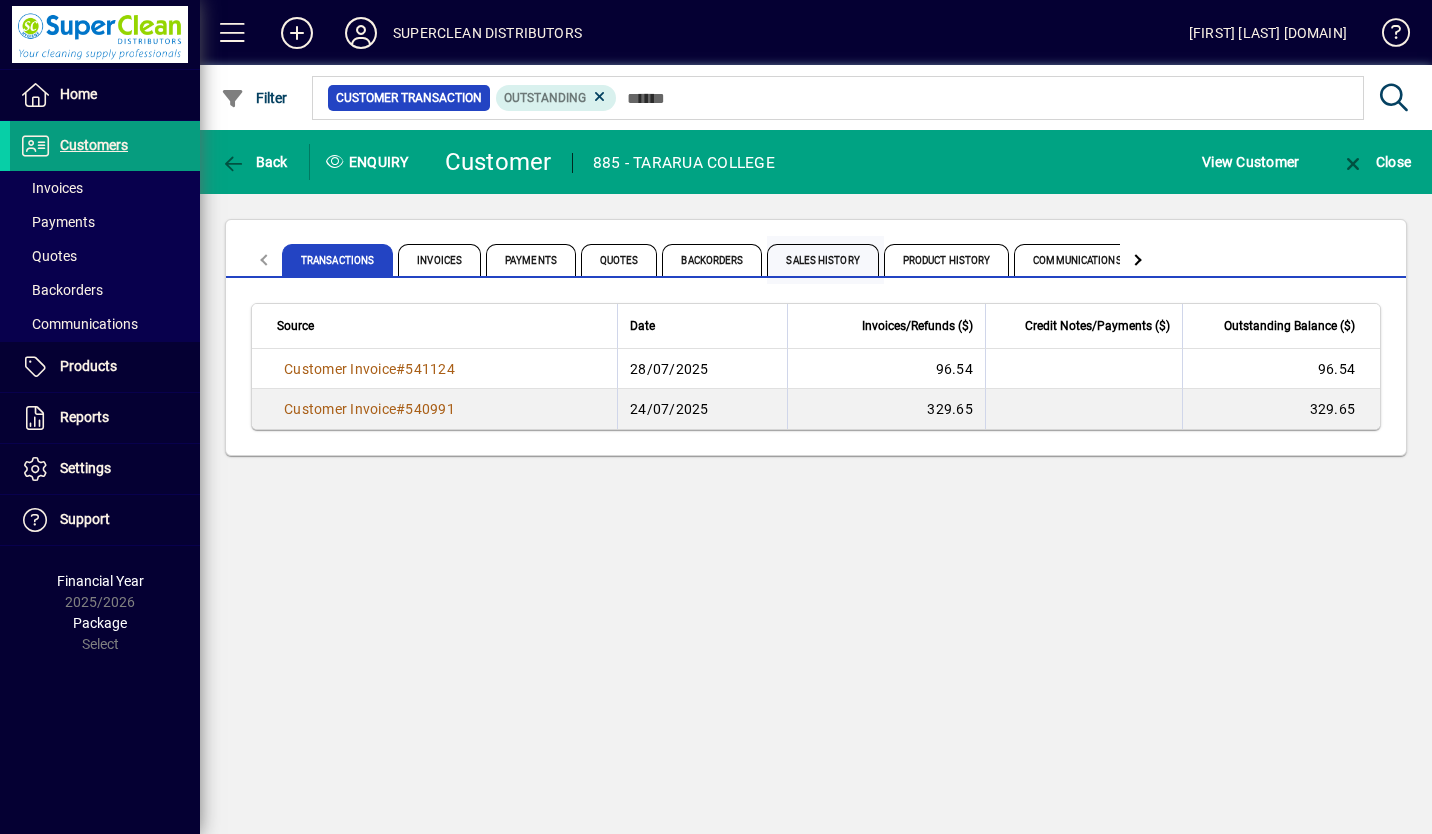 click on "Sales History" at bounding box center [822, 260] 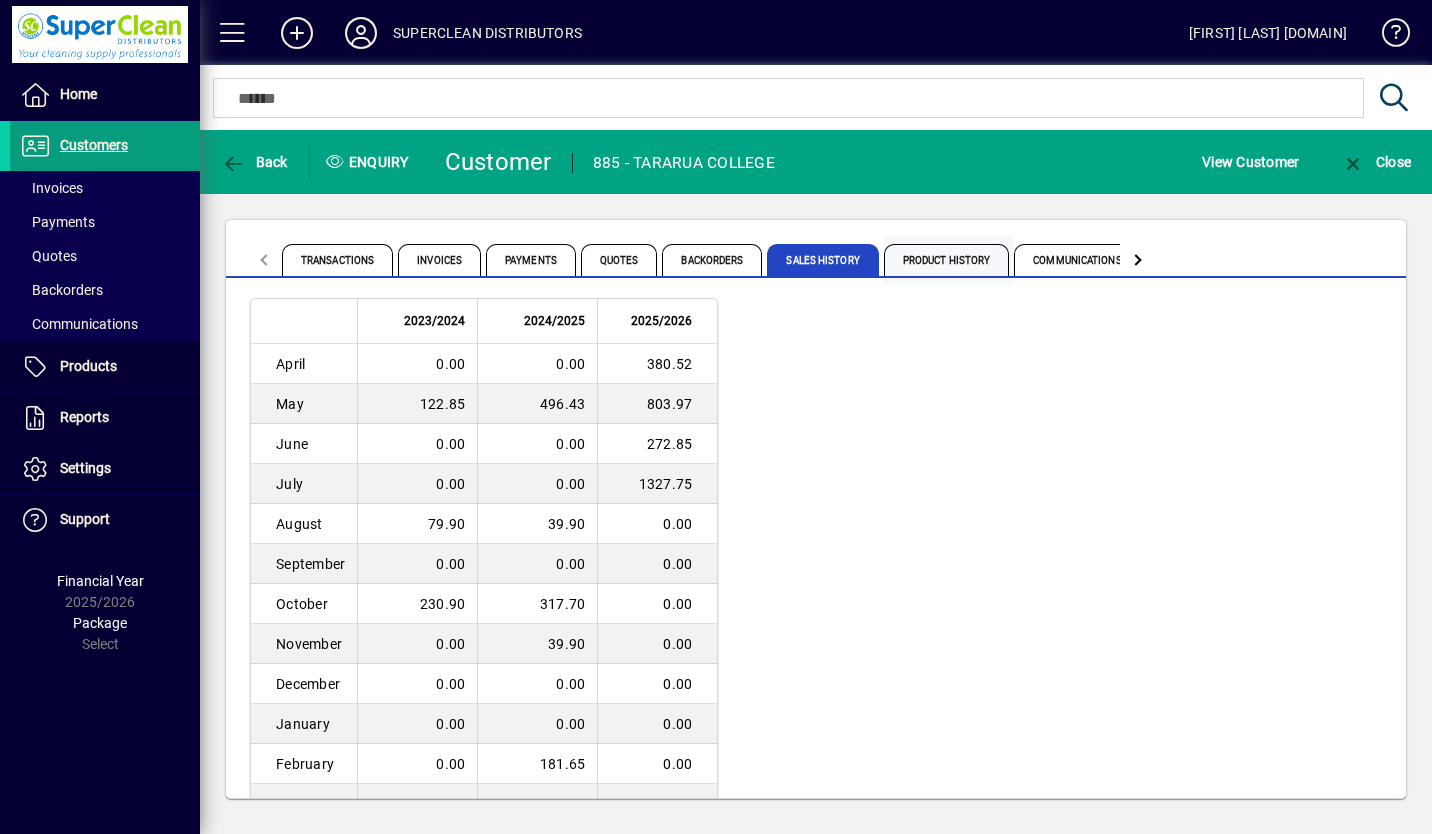 click on "Product History" at bounding box center (947, 260) 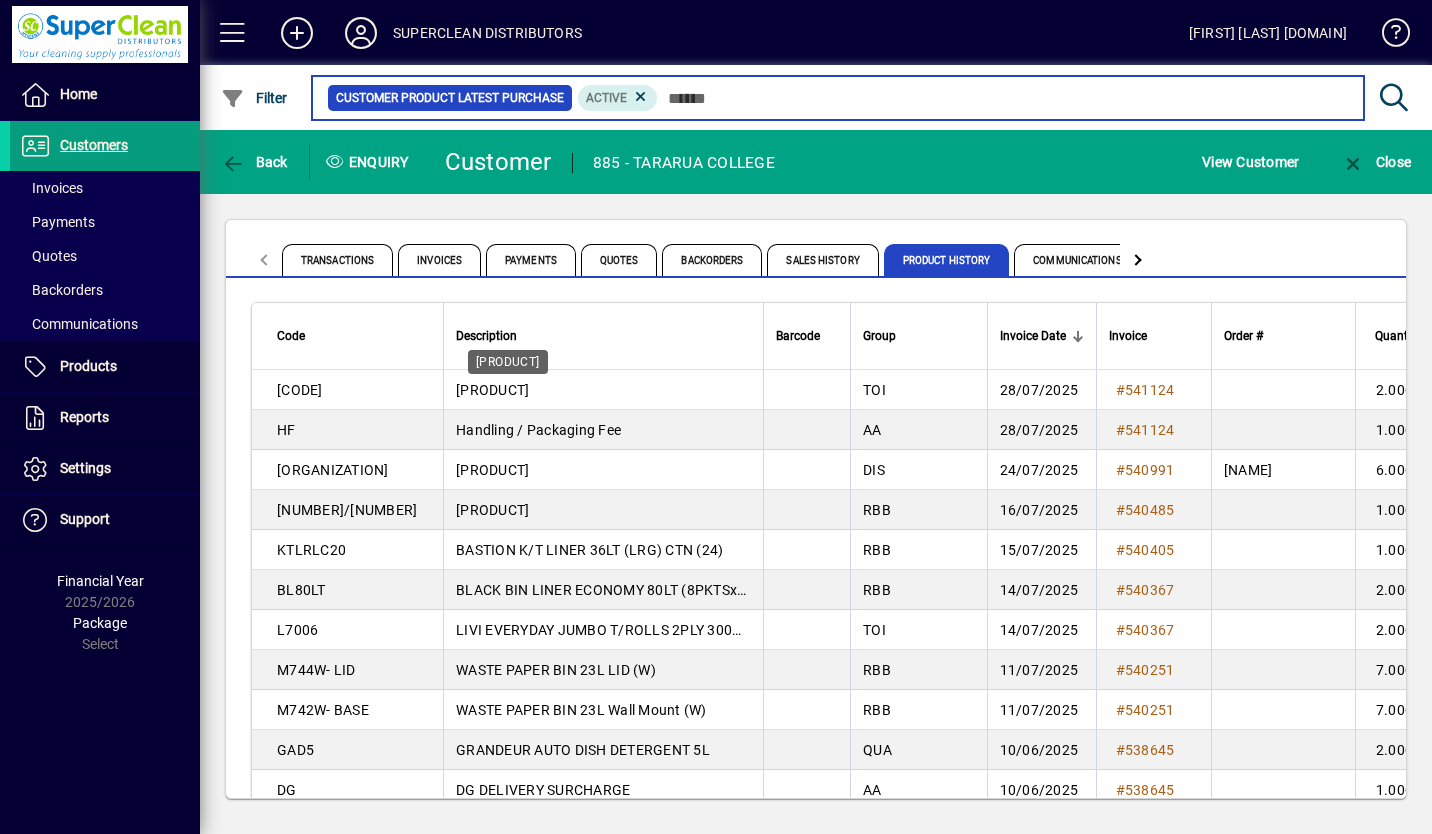 scroll, scrollTop: 0, scrollLeft: 0, axis: both 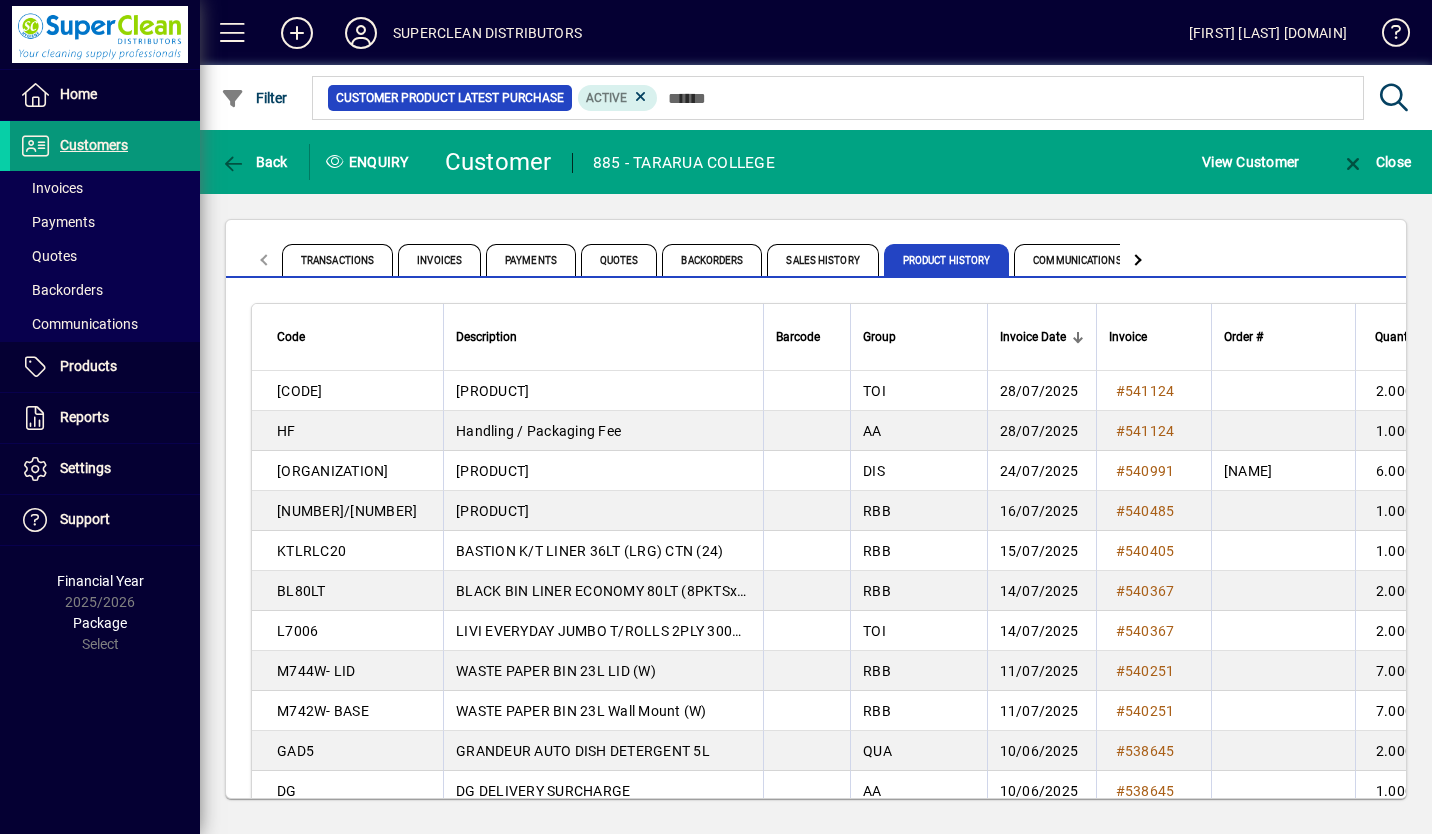 click on "Customers" at bounding box center [94, 145] 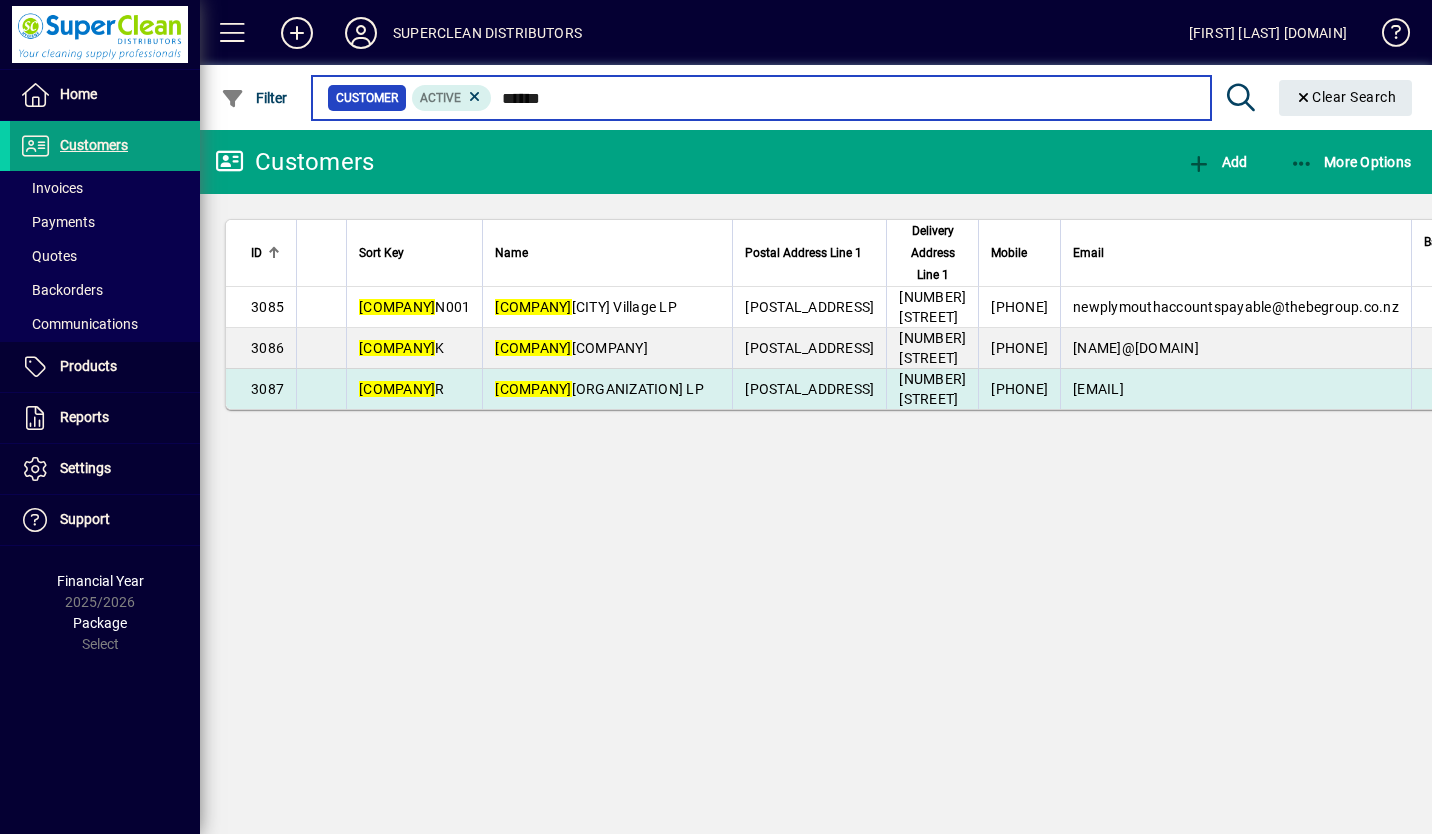 type on "******" 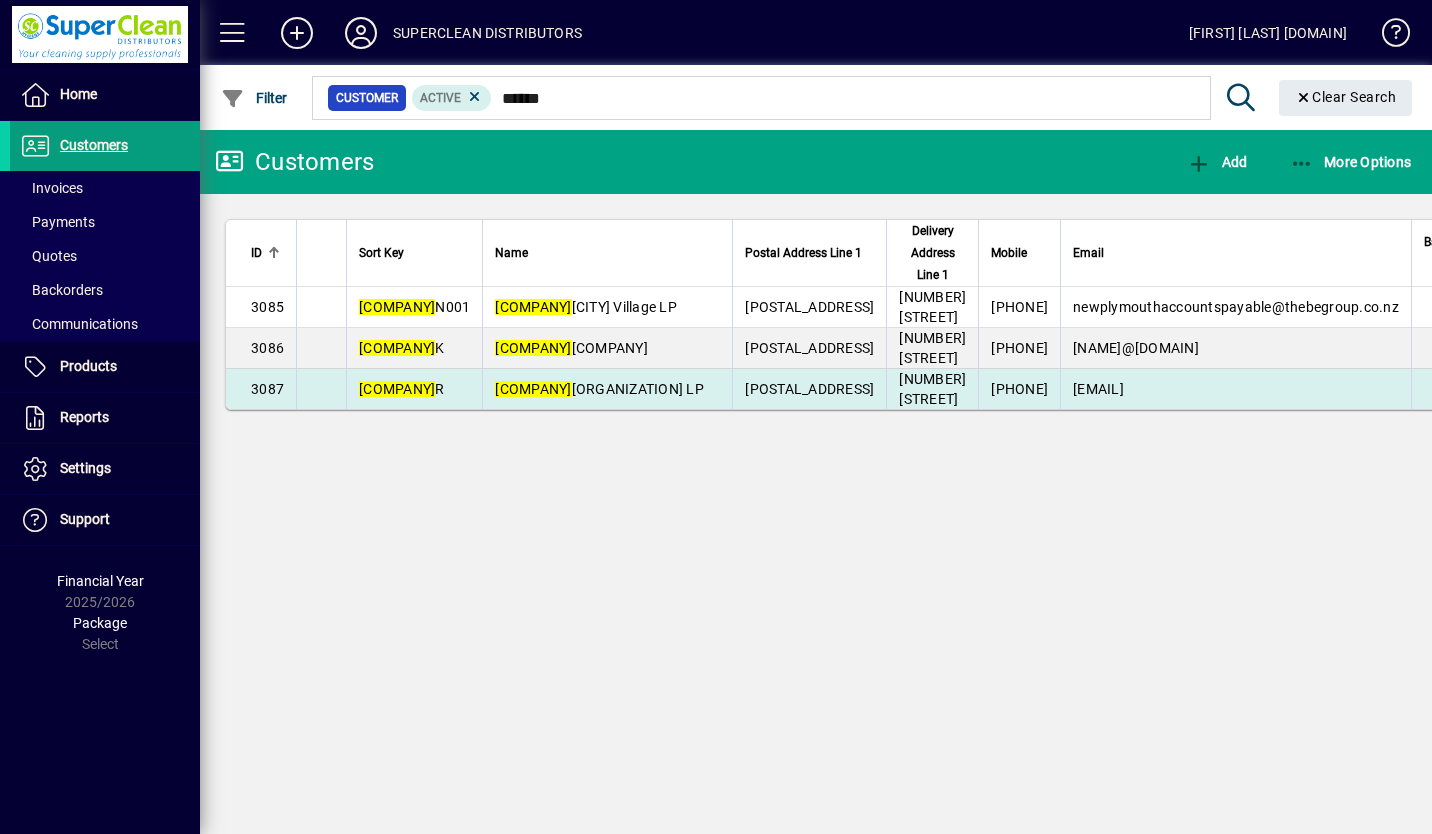 click on "[COMPANY] [COMPANY]" at bounding box center (599, 389) 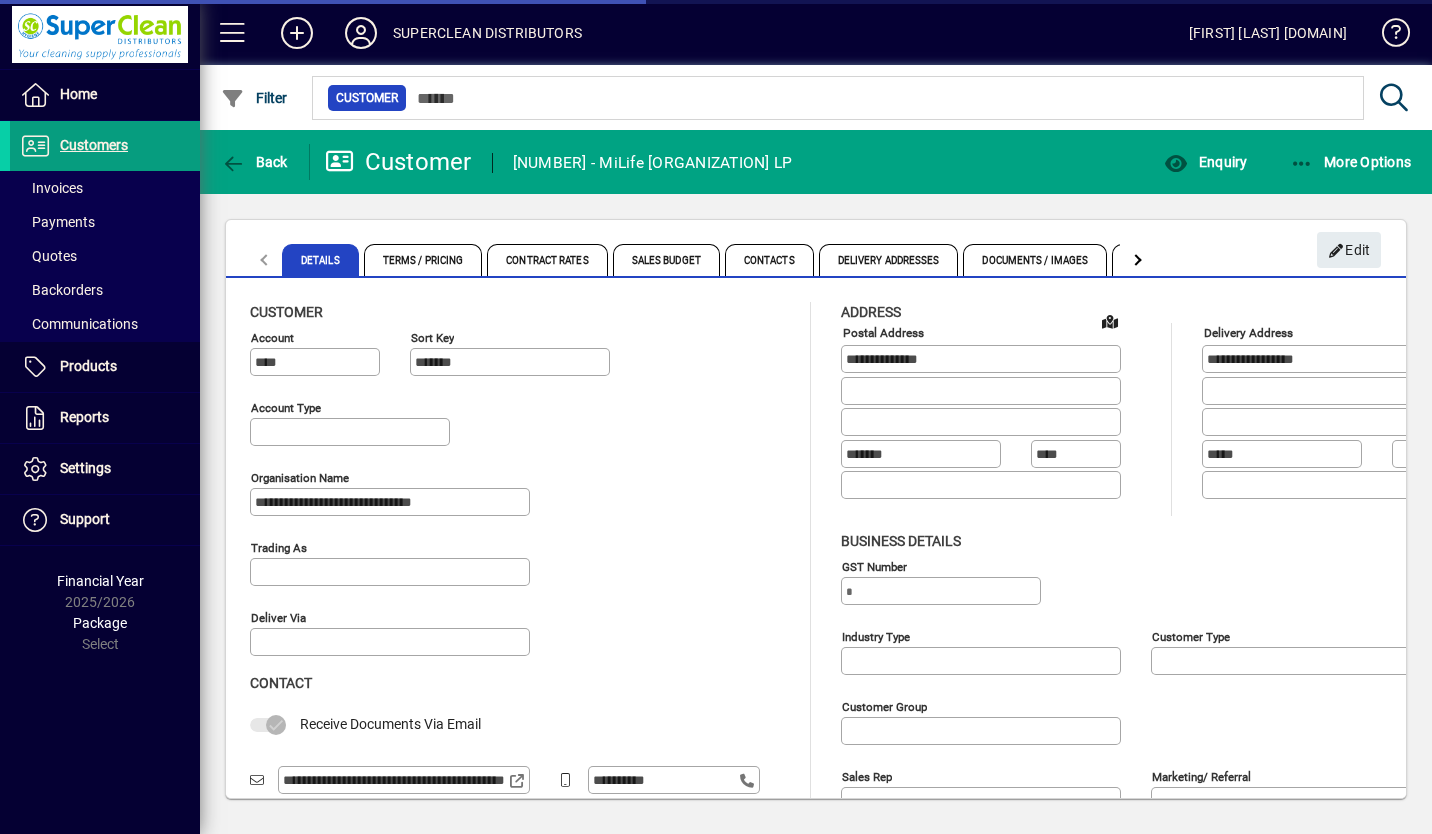 type on "**********" 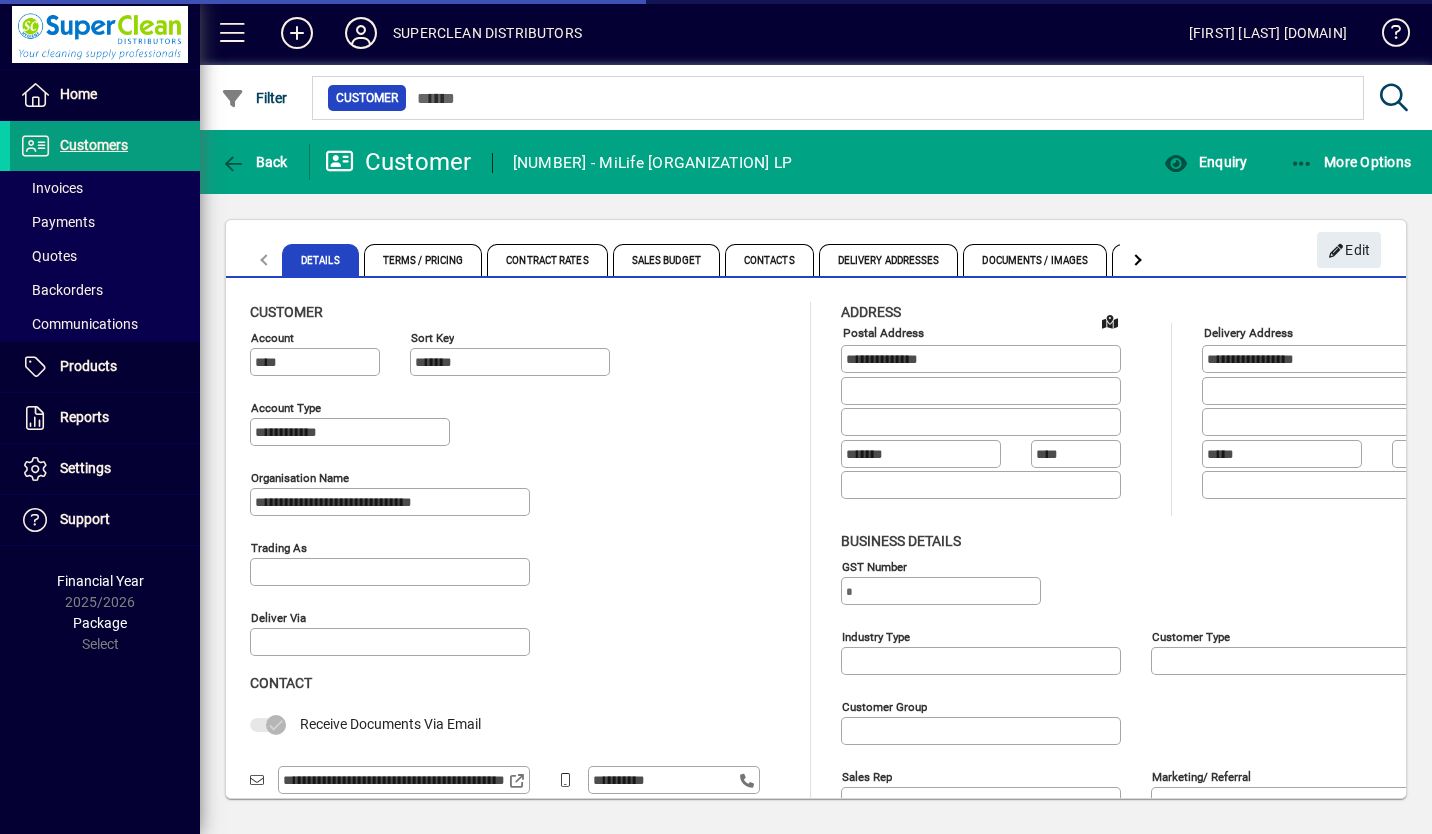 type on "**********" 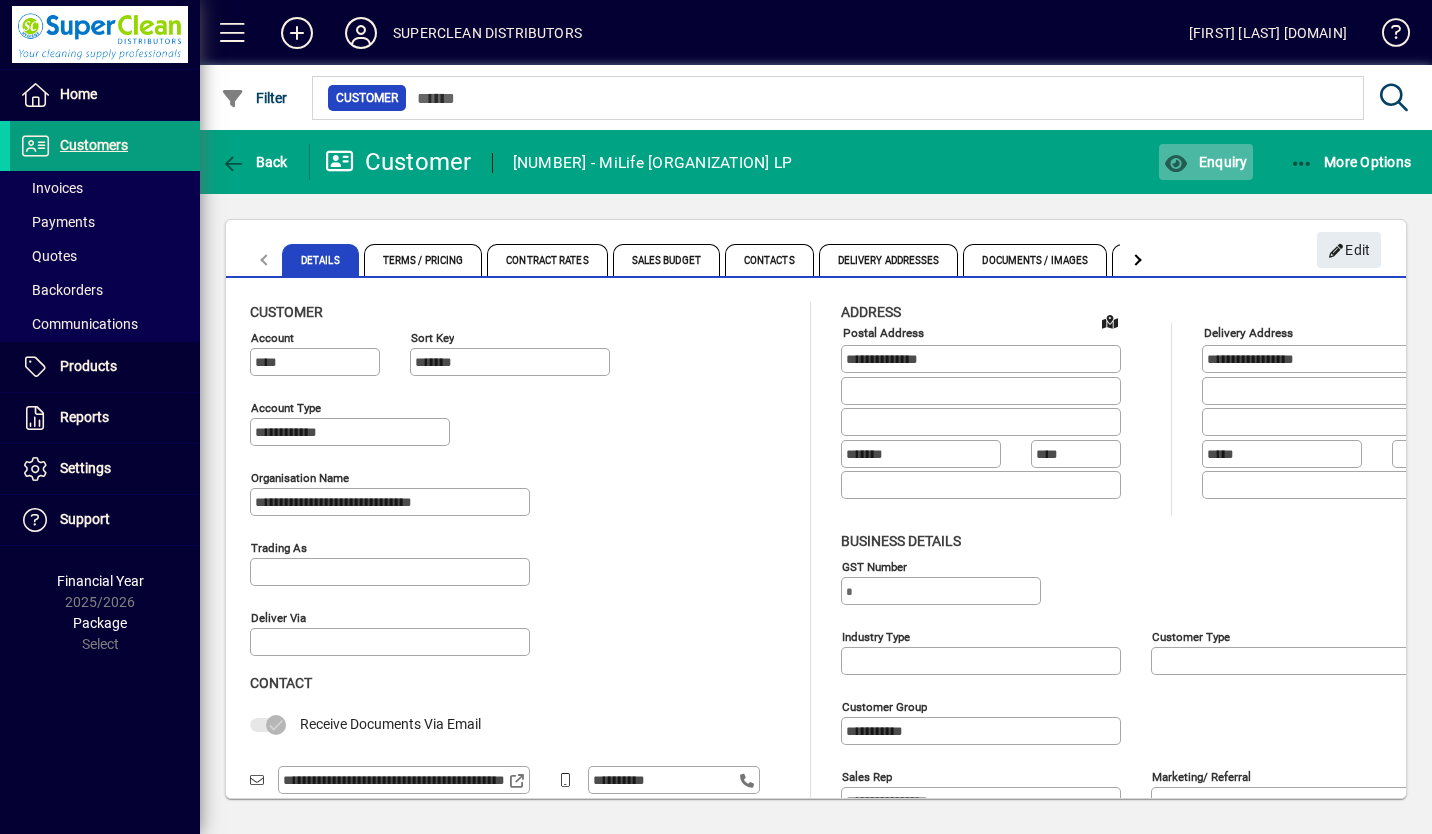 type 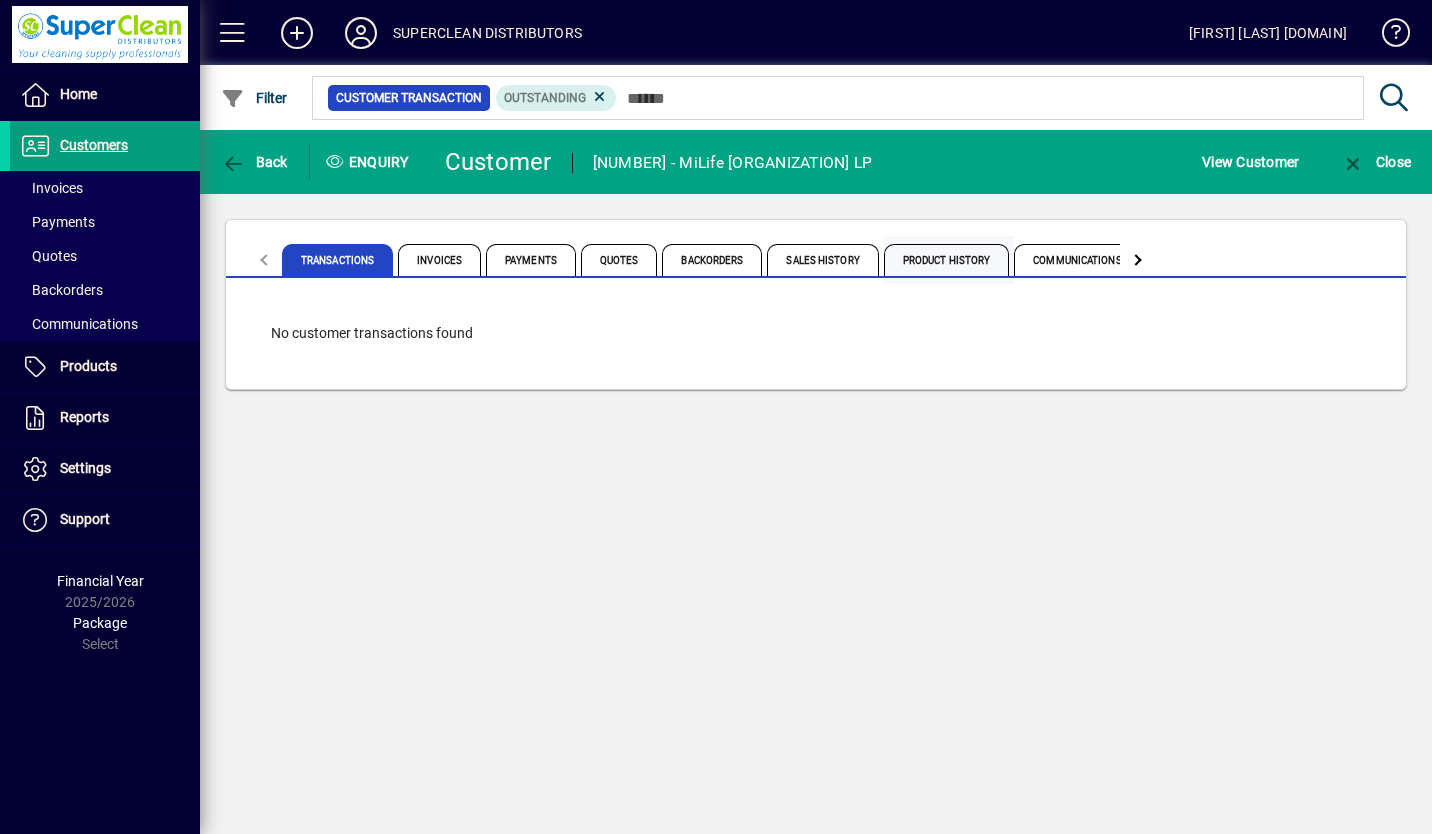 click on "Product History" at bounding box center (947, 260) 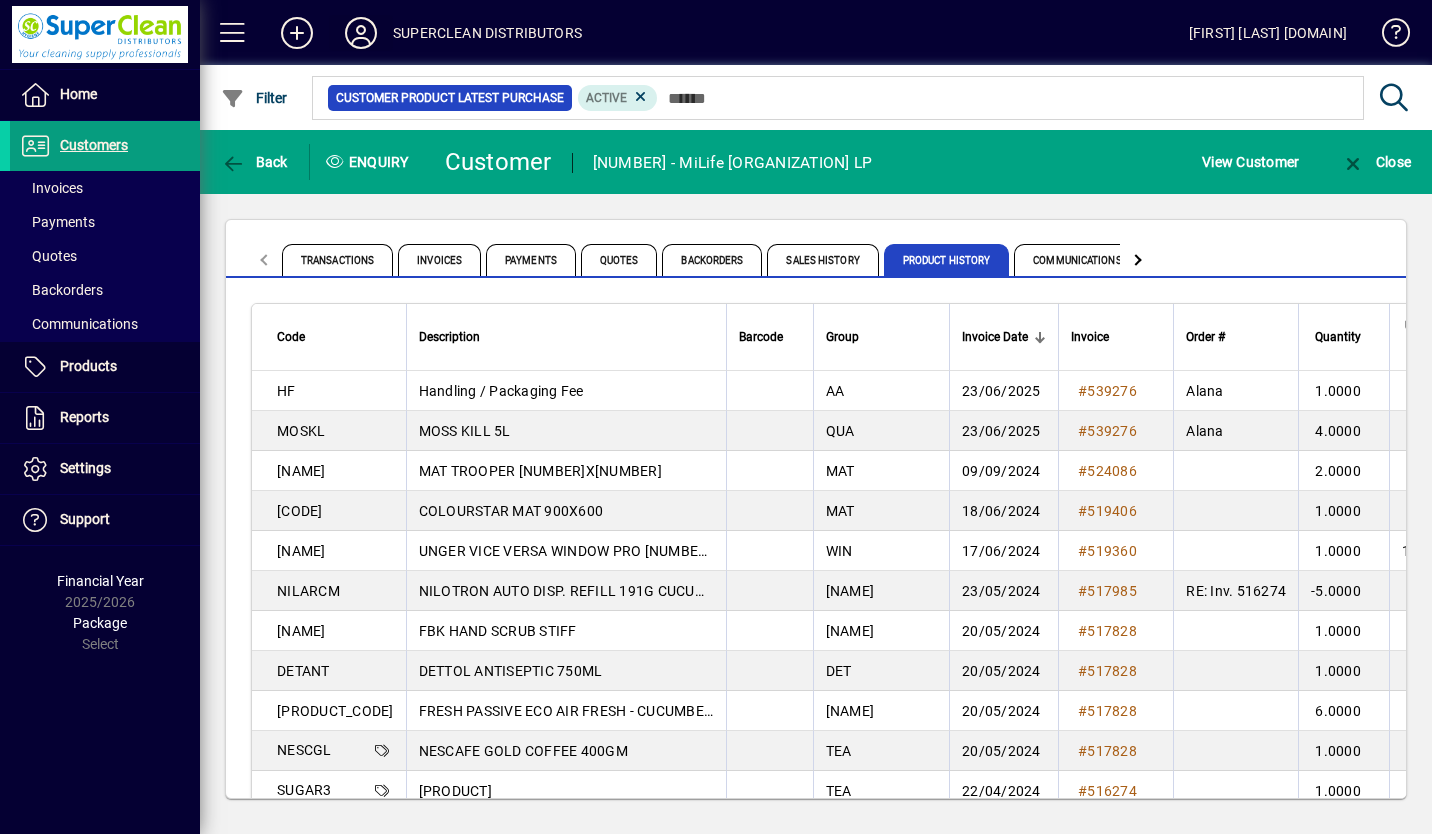 type 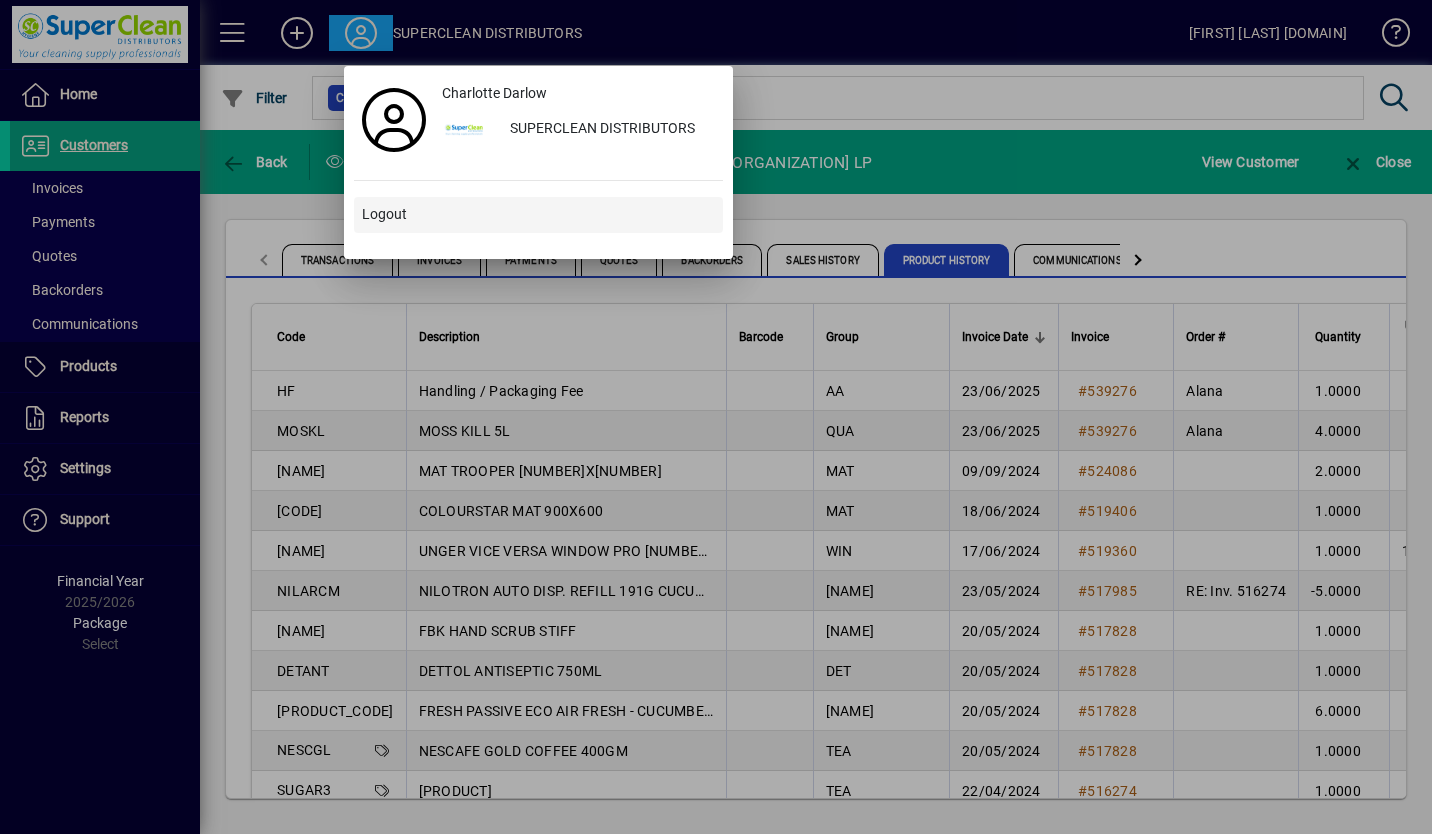 type 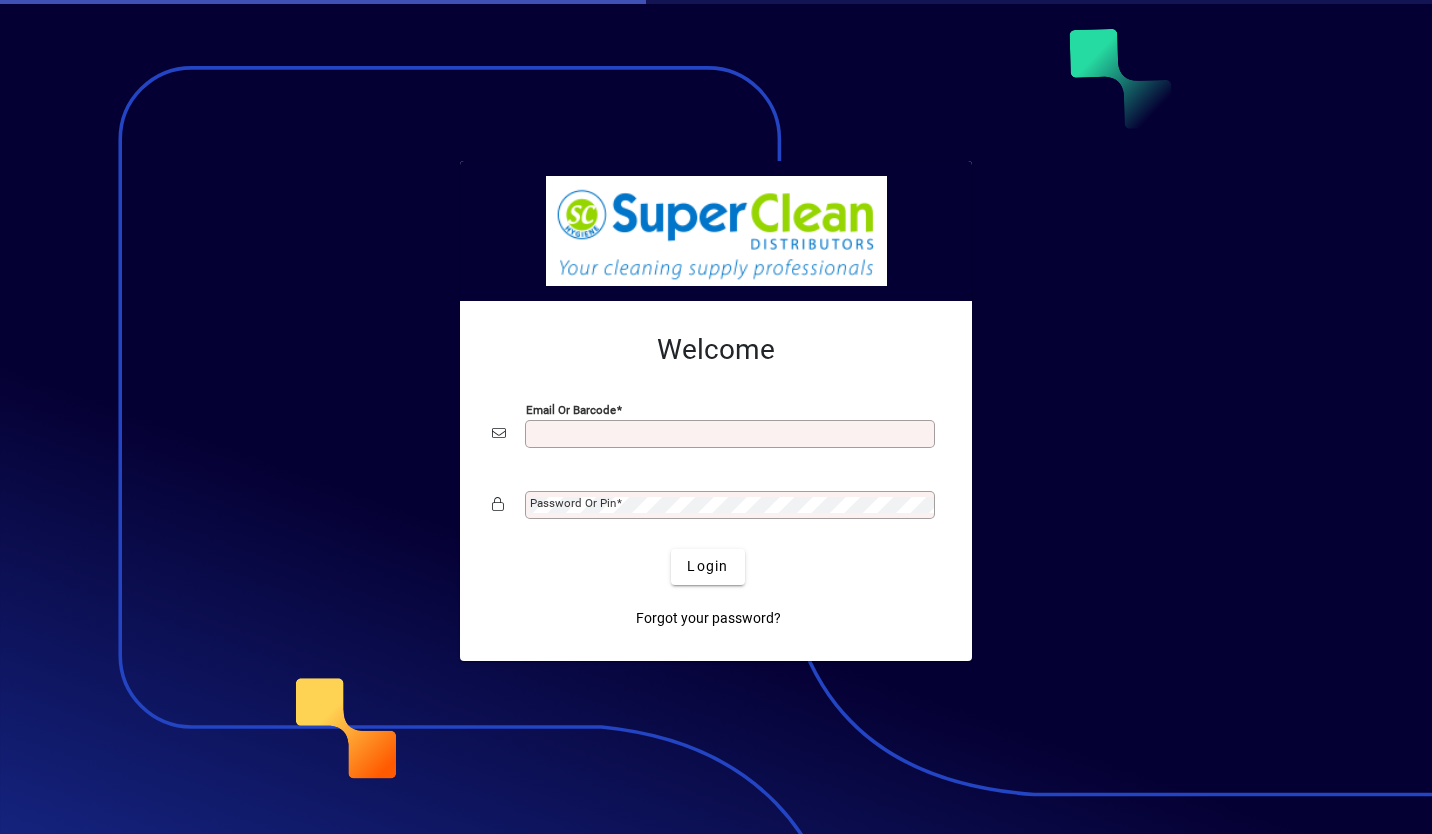 scroll, scrollTop: 0, scrollLeft: 0, axis: both 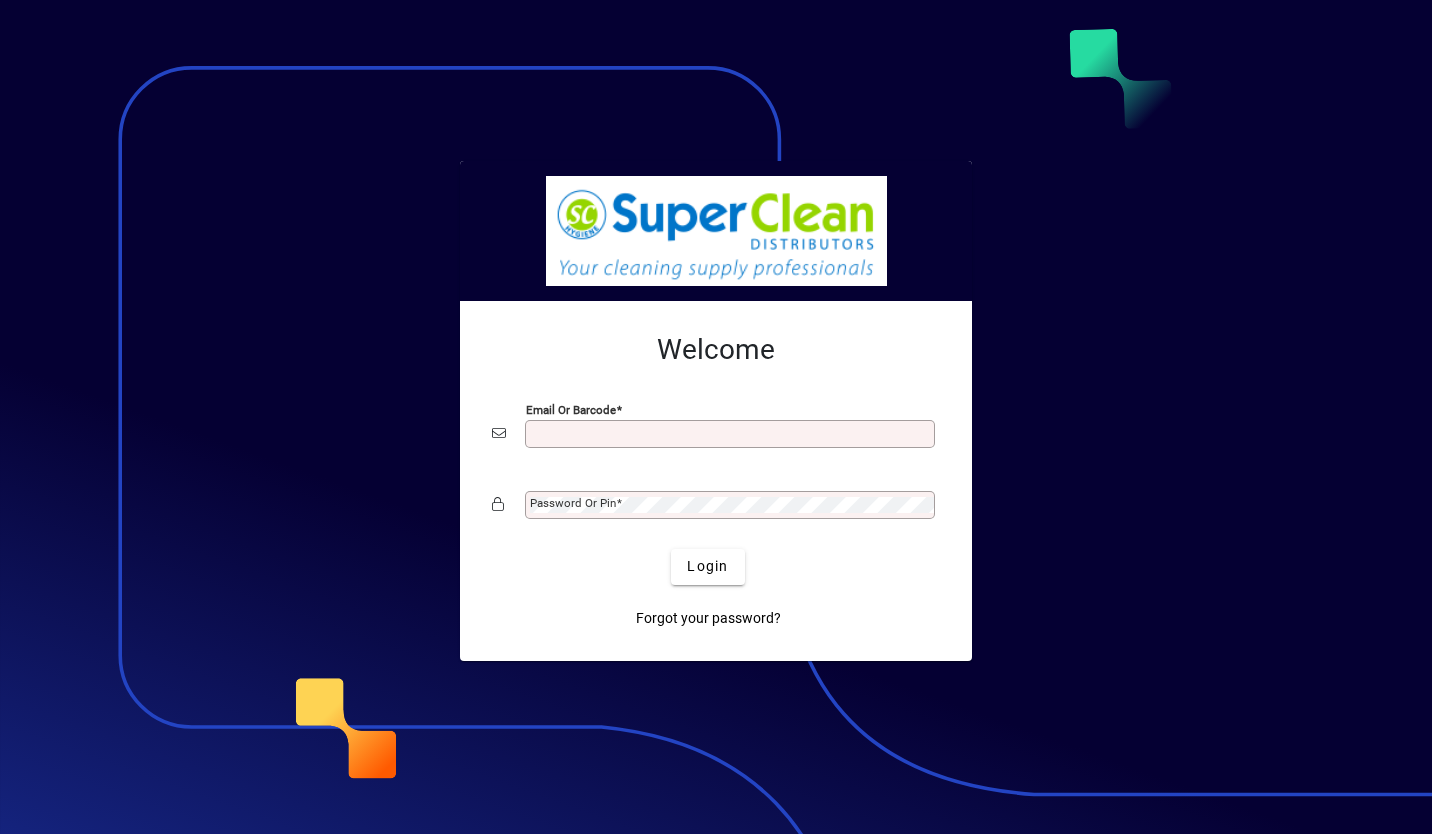 type on "**********" 